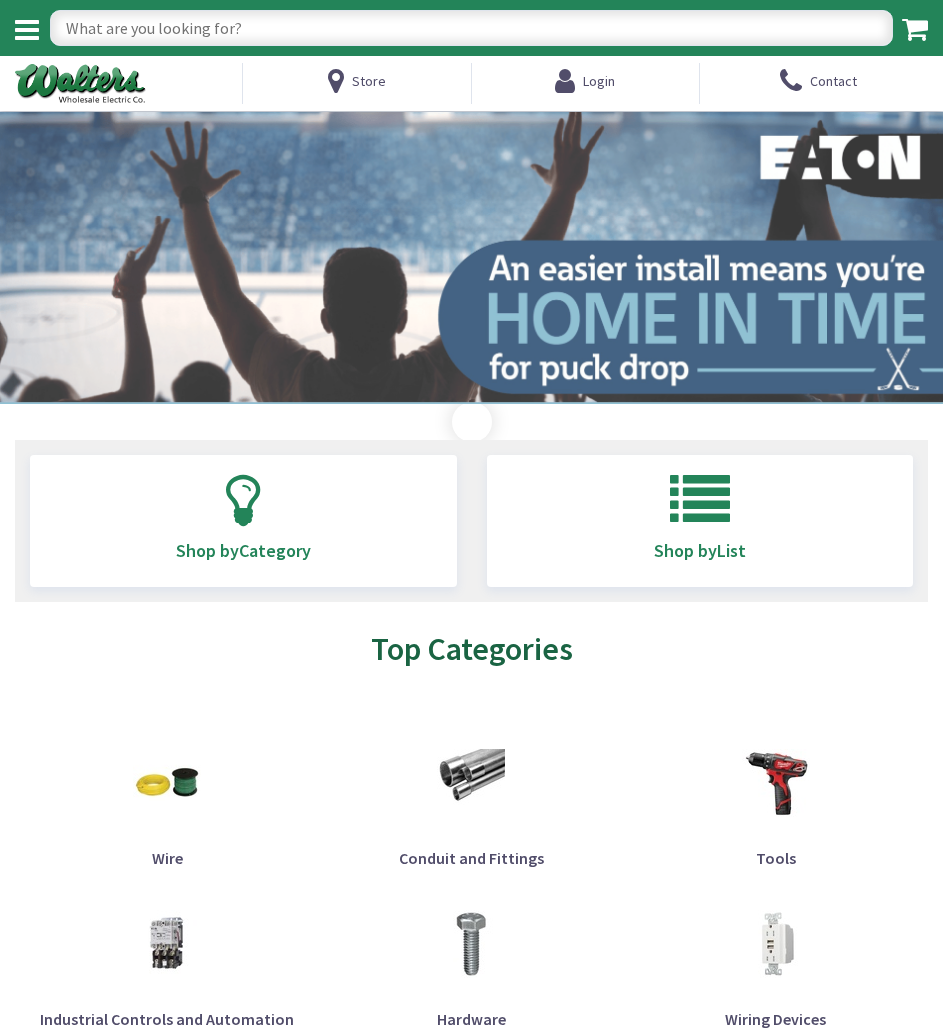 click at bounding box center (471, 28) 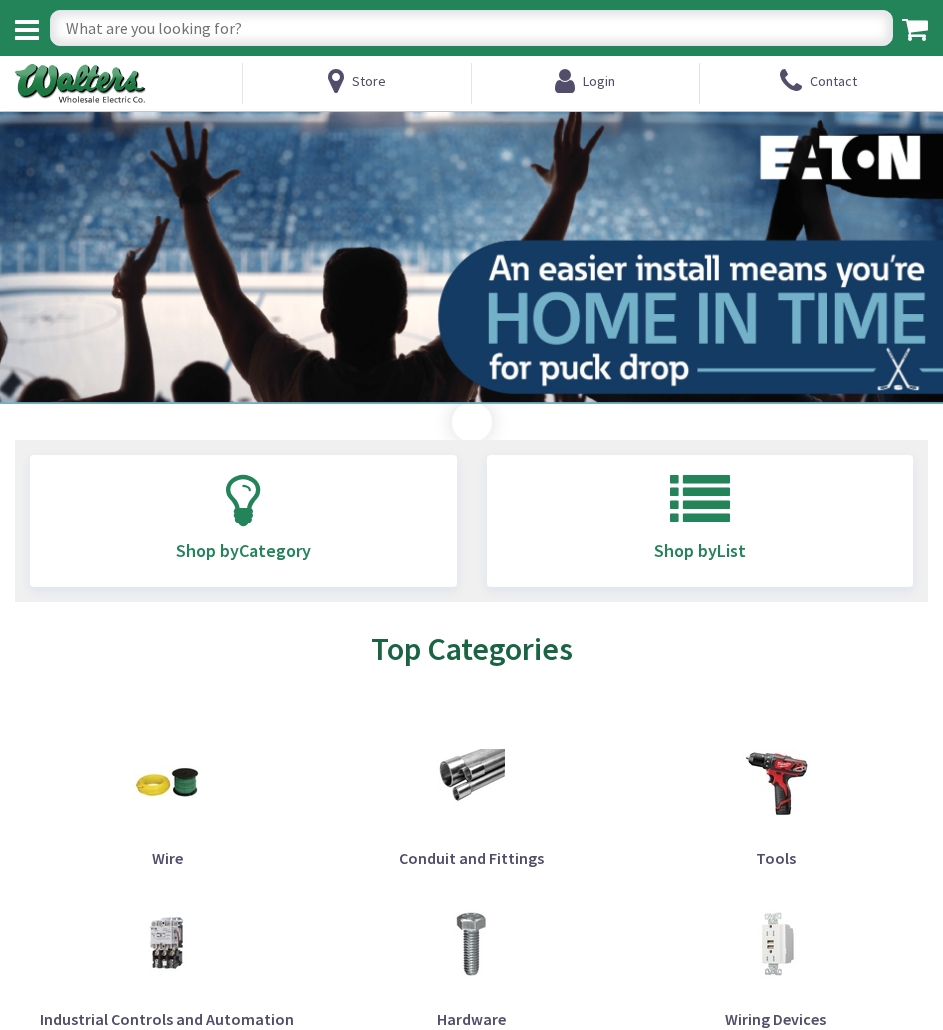 scroll, scrollTop: 0, scrollLeft: 0, axis: both 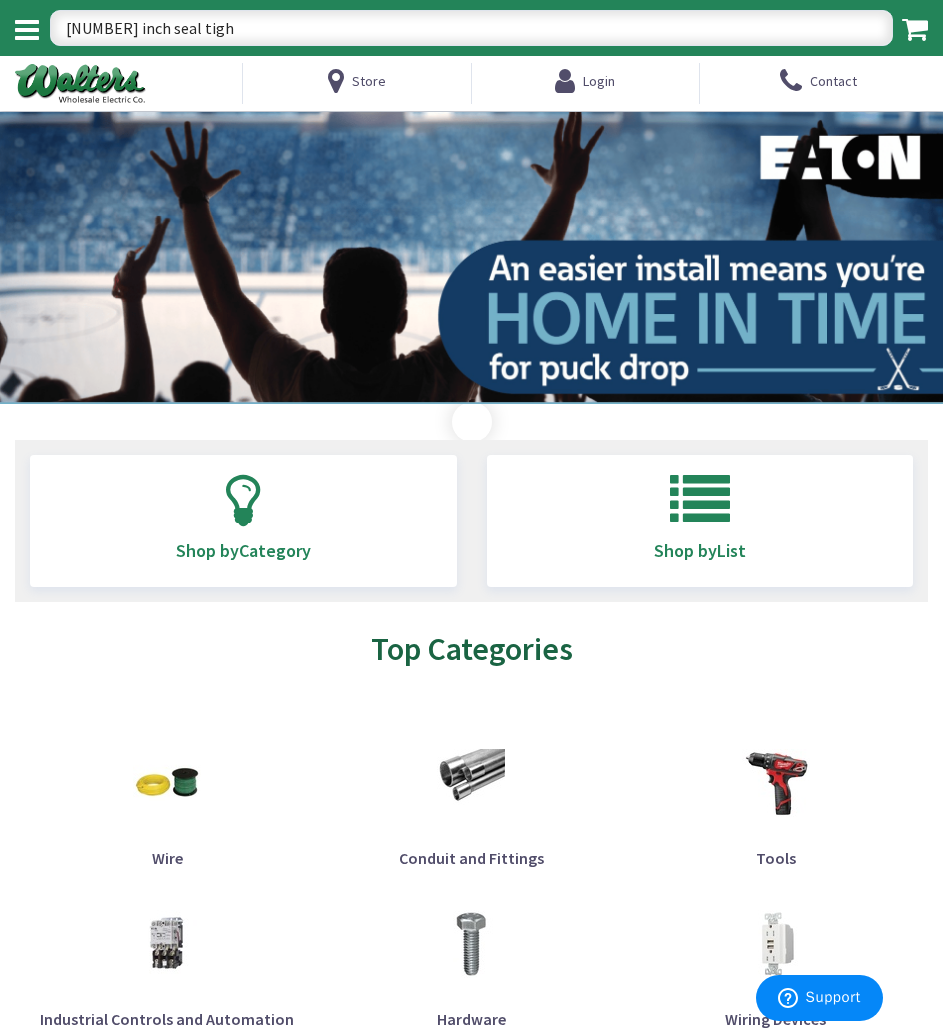 type on "2 inch seal tight" 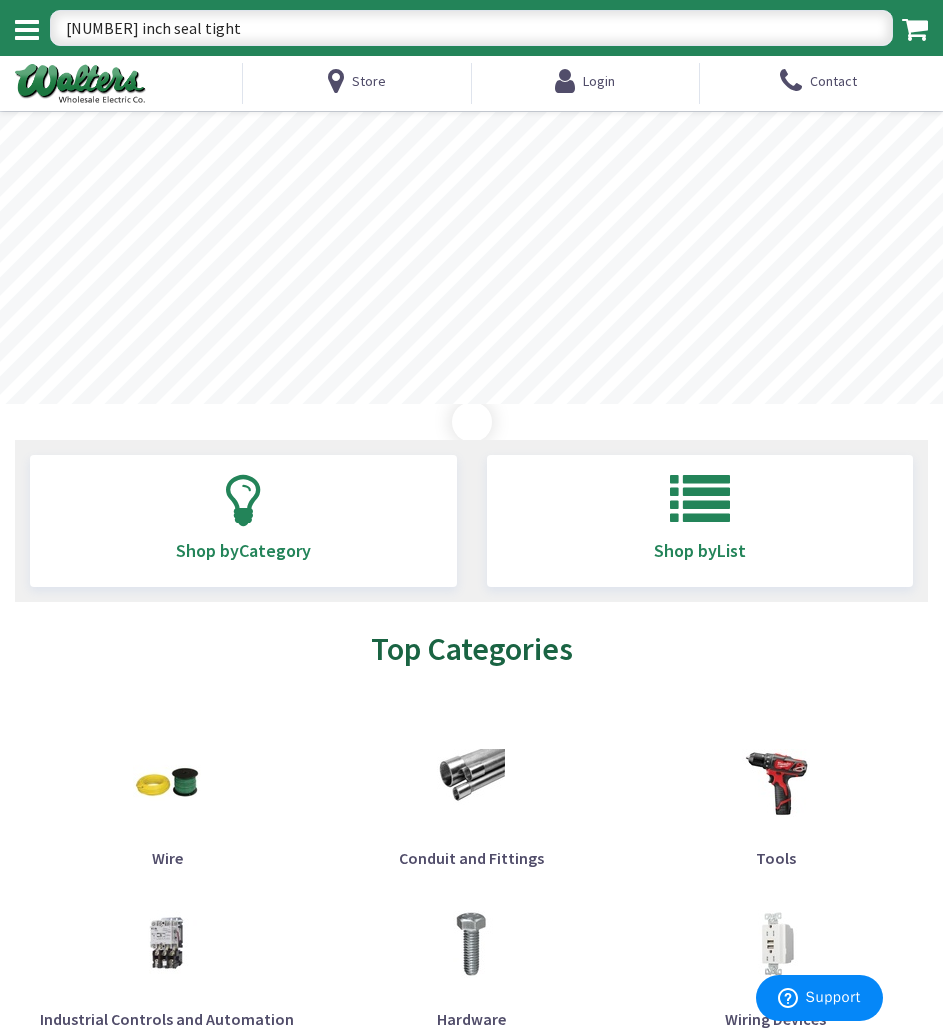 click on "2 inch seal tight" at bounding box center (471, 28) 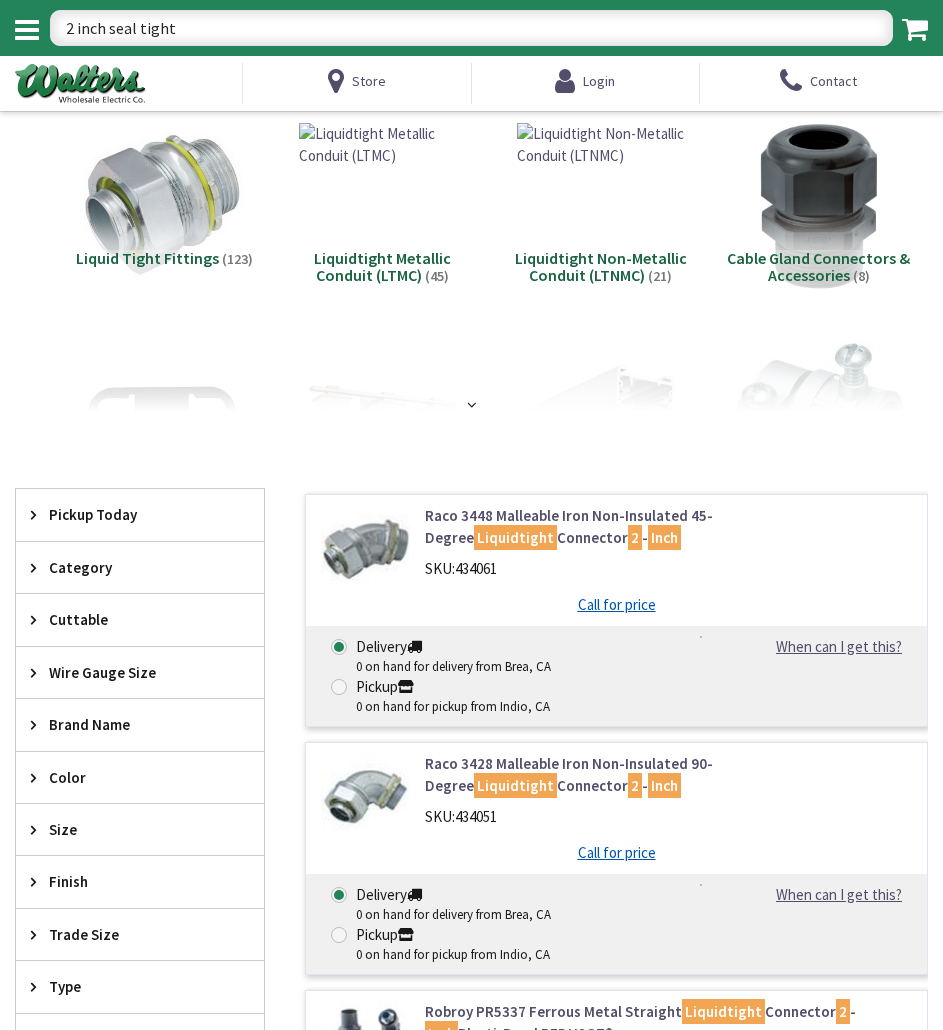 scroll, scrollTop: 0, scrollLeft: 0, axis: both 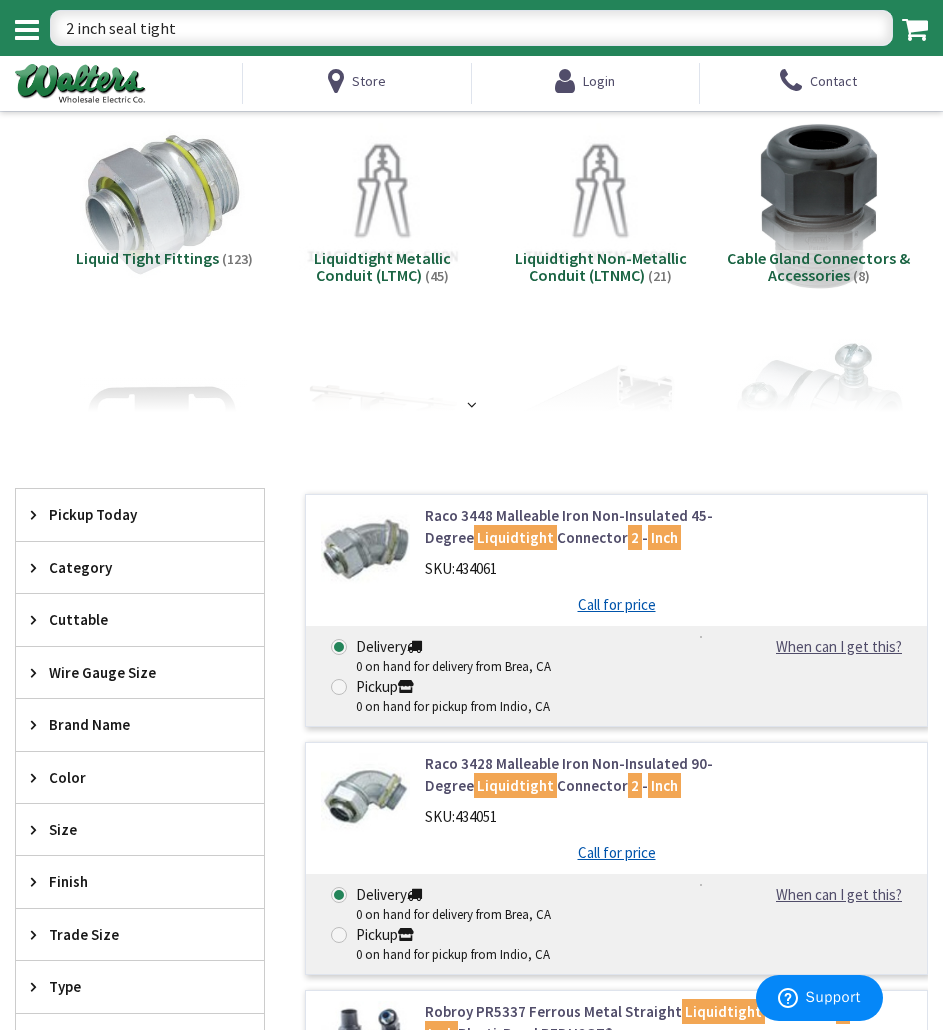 click on "2 inch seal tight" at bounding box center (471, 28) 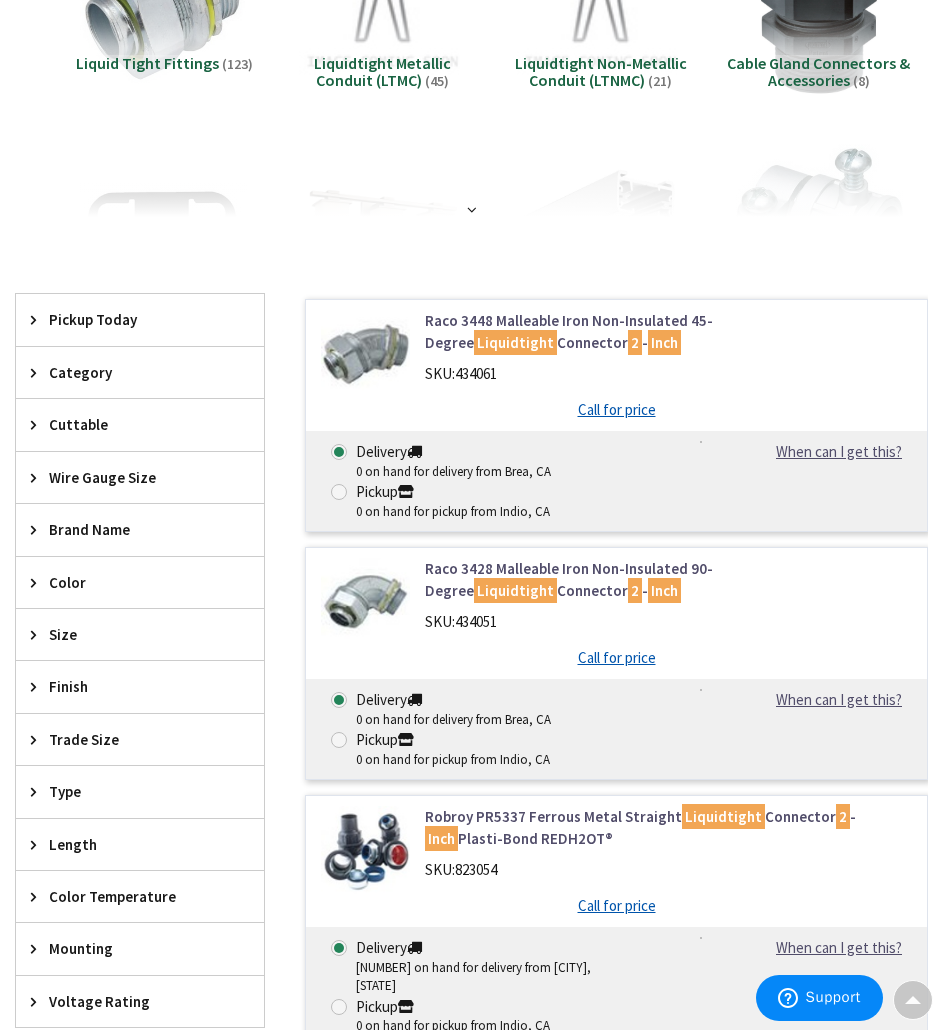 scroll, scrollTop: 0, scrollLeft: 0, axis: both 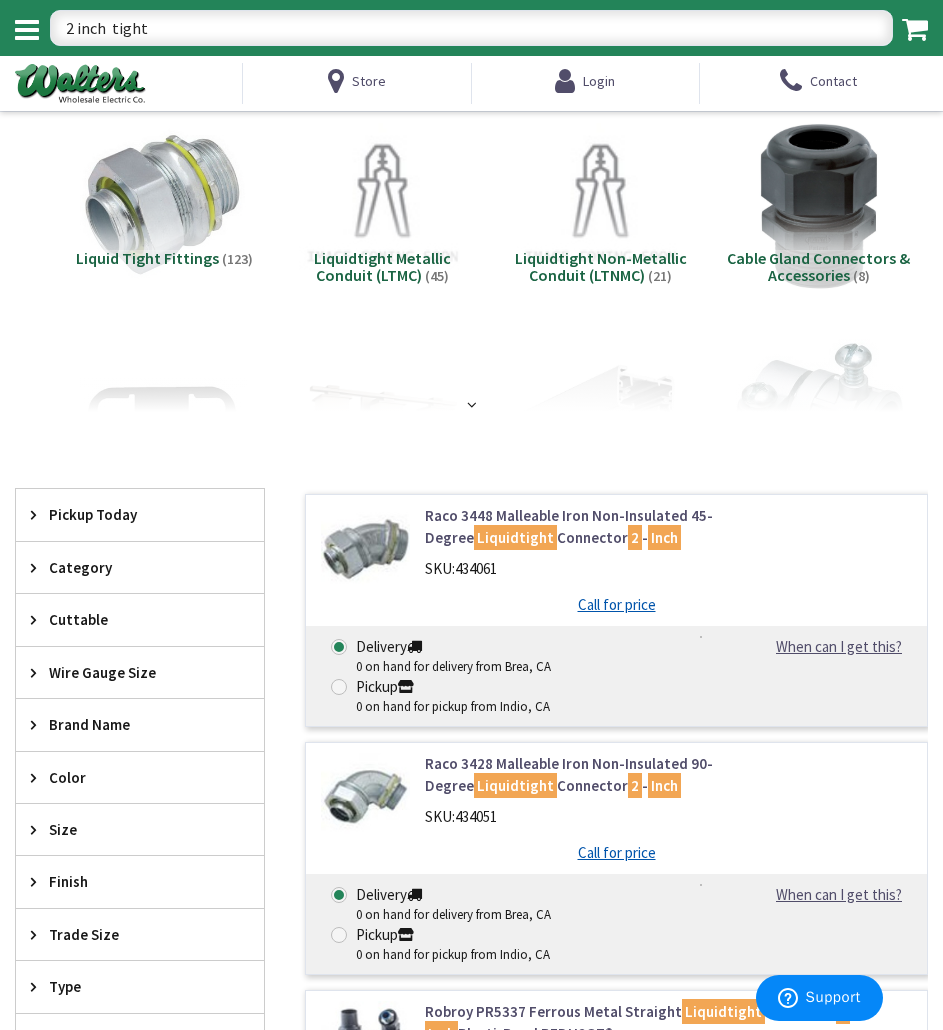 click on "2 inch  tight" at bounding box center (471, 28) 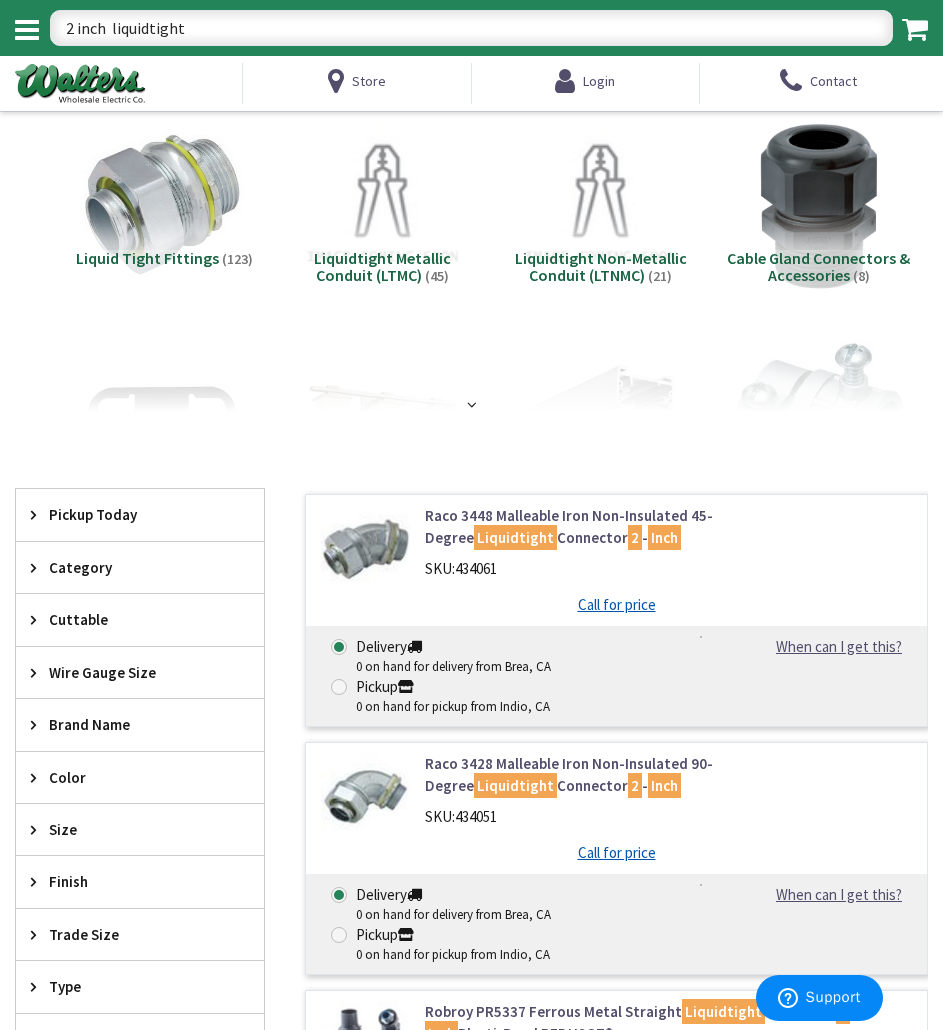 click on "2 inch  liquidtight" at bounding box center [471, 28] 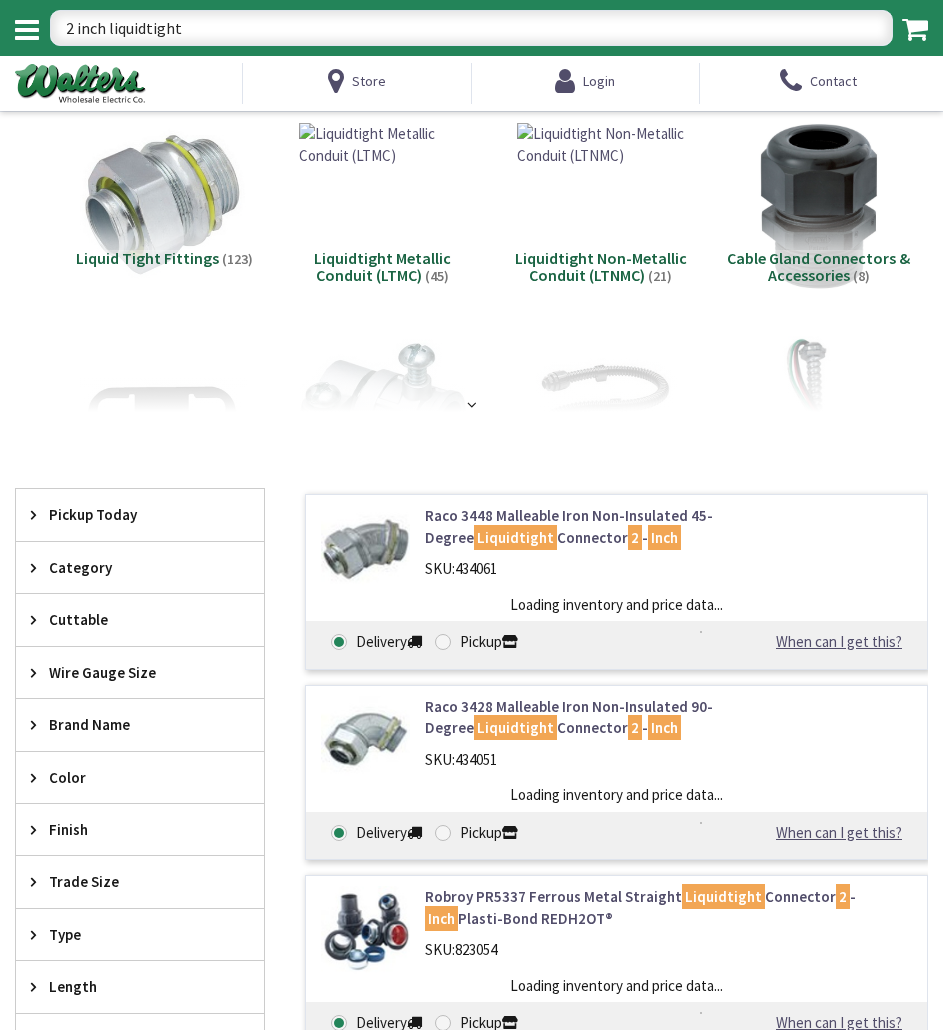scroll, scrollTop: 0, scrollLeft: 0, axis: both 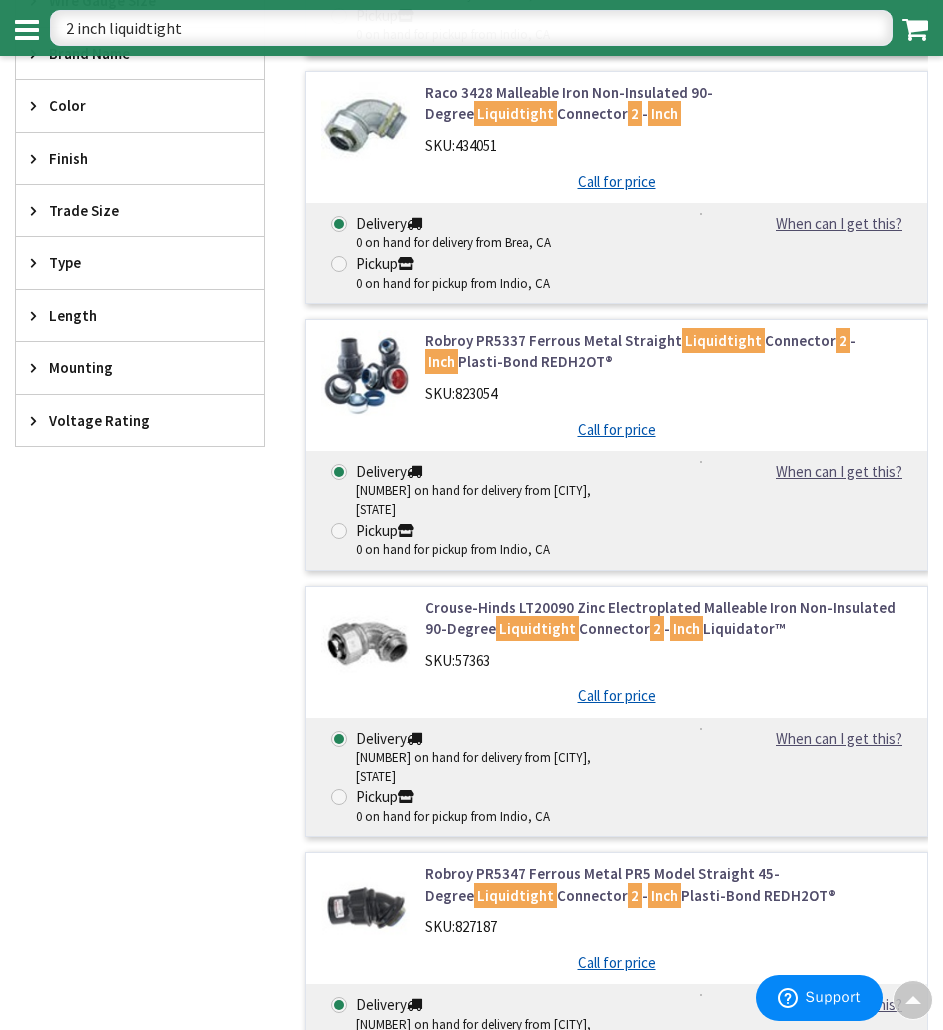 click on "2 inch liquidtight" at bounding box center [471, 28] 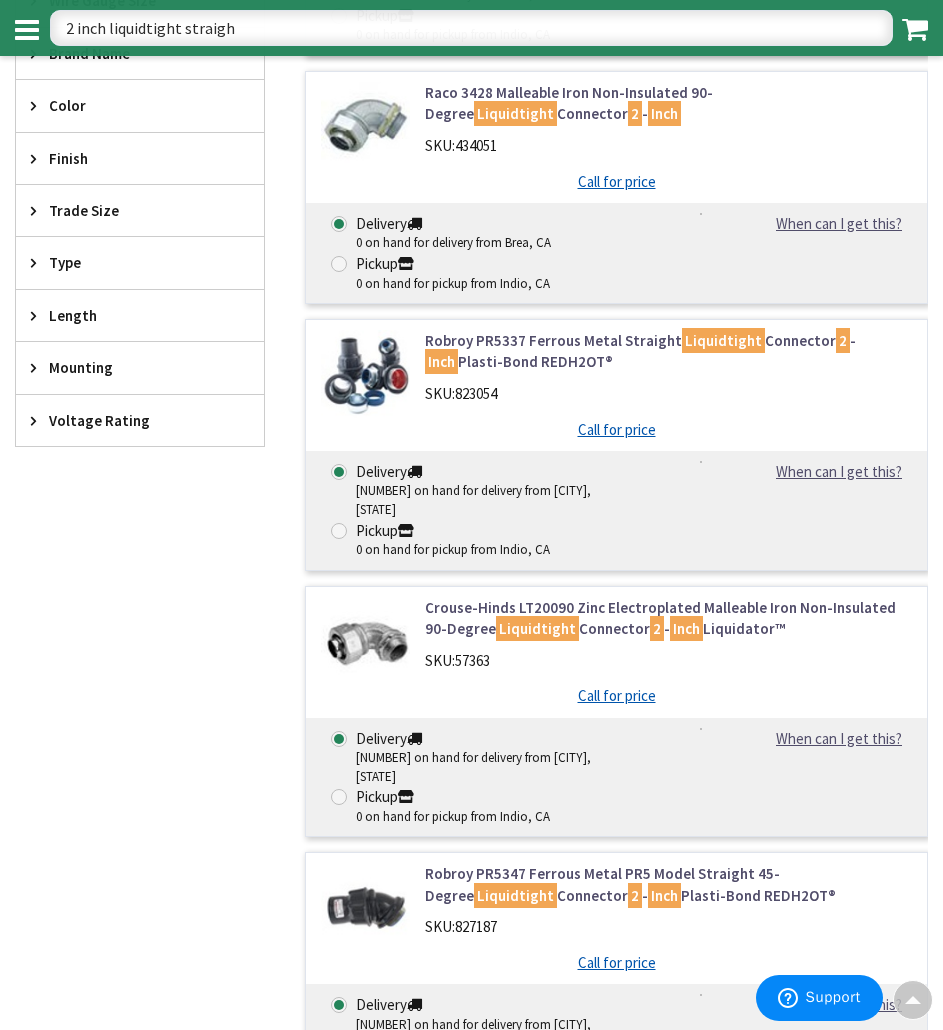 type on "2 inch liquidtight straight" 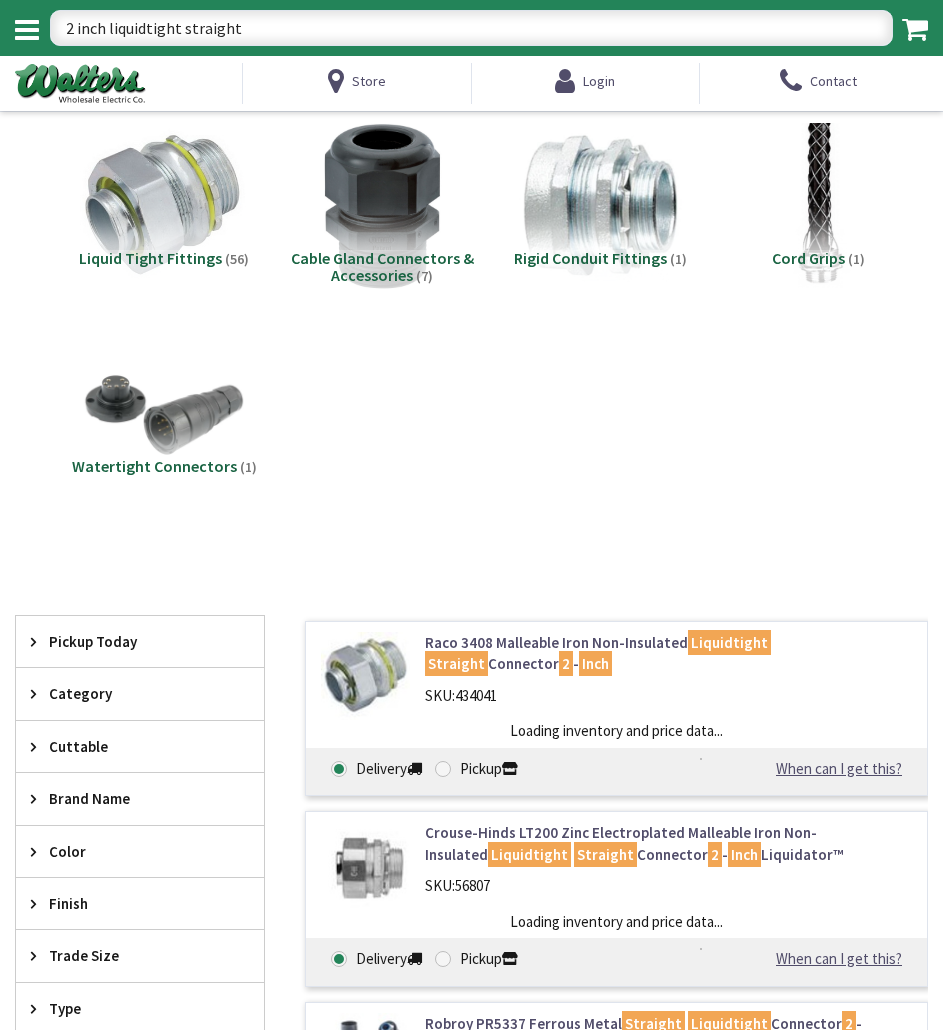 scroll, scrollTop: 0, scrollLeft: 0, axis: both 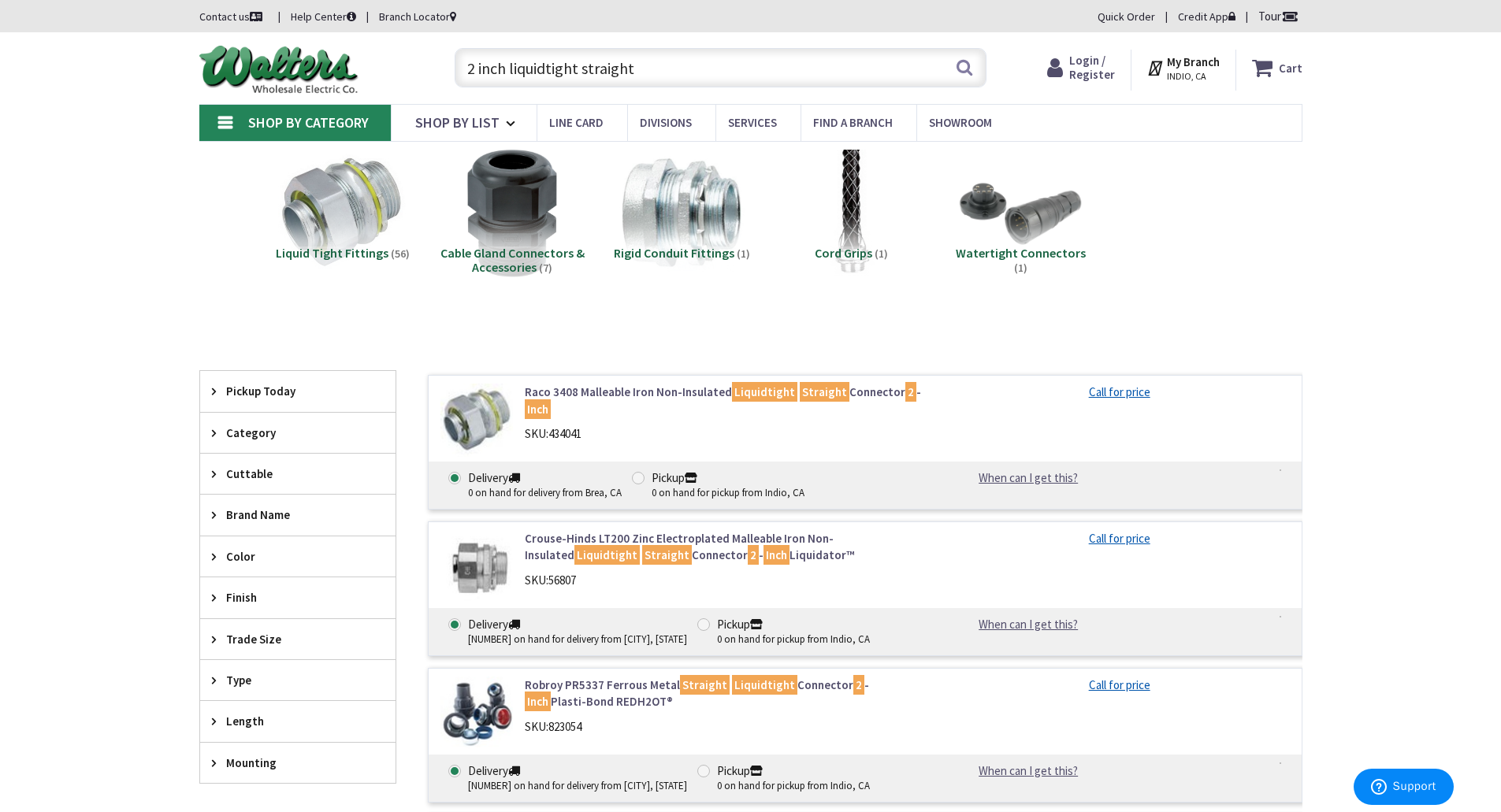 click on "INDIO, CA" at bounding box center (1193, 76) 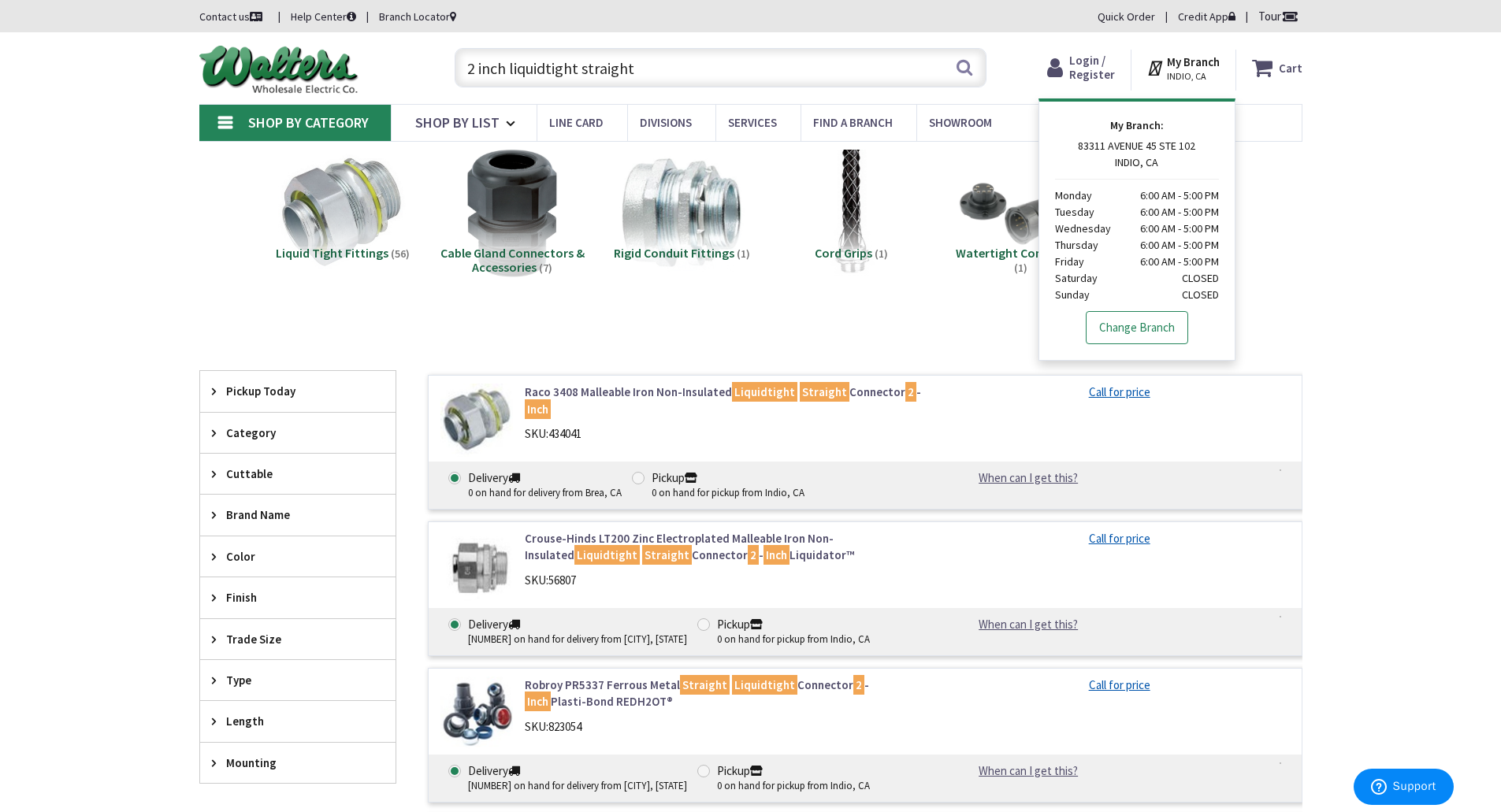click on "Change Branch" at bounding box center (1137, 328) 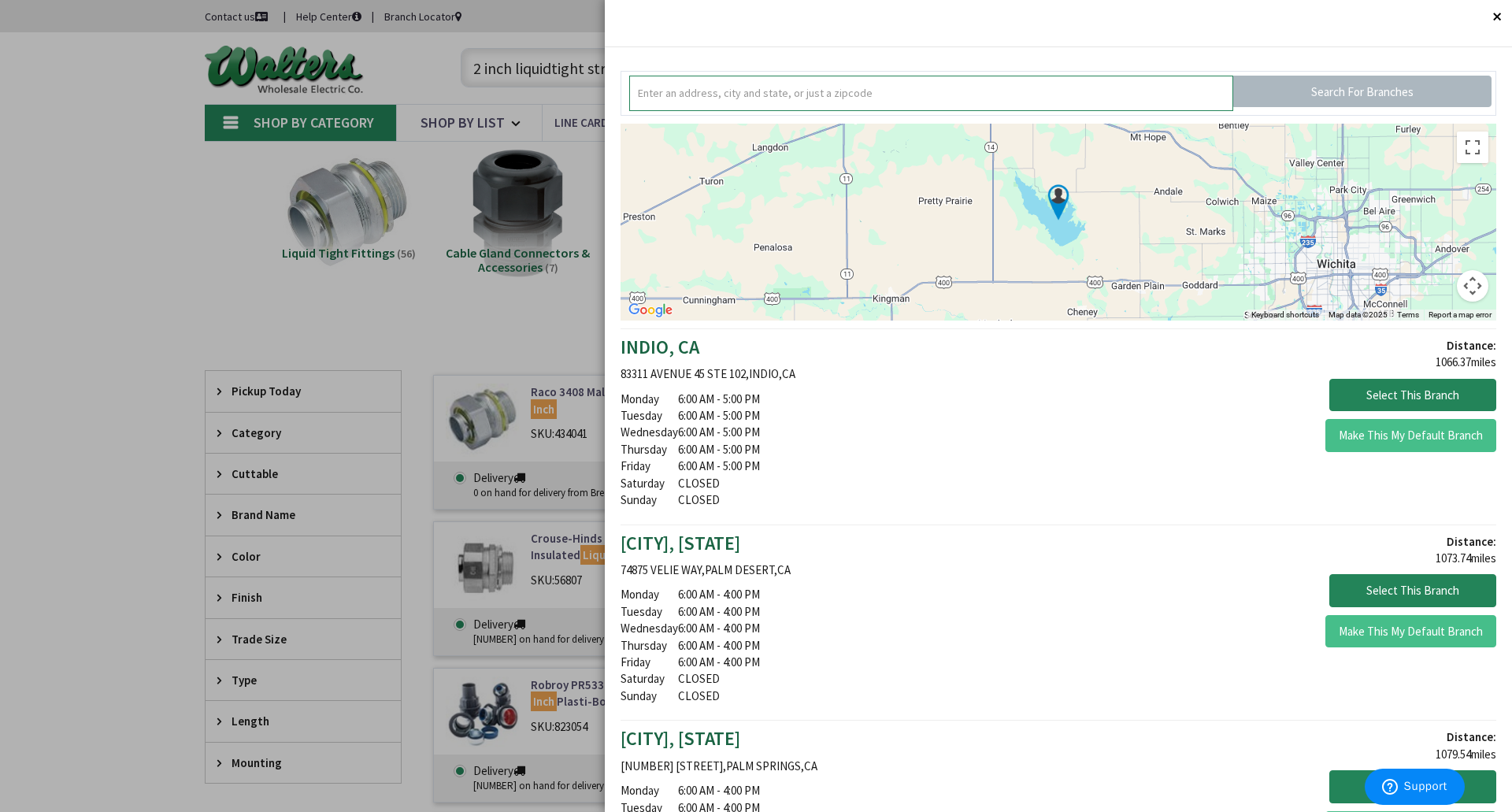click at bounding box center (931, 93) 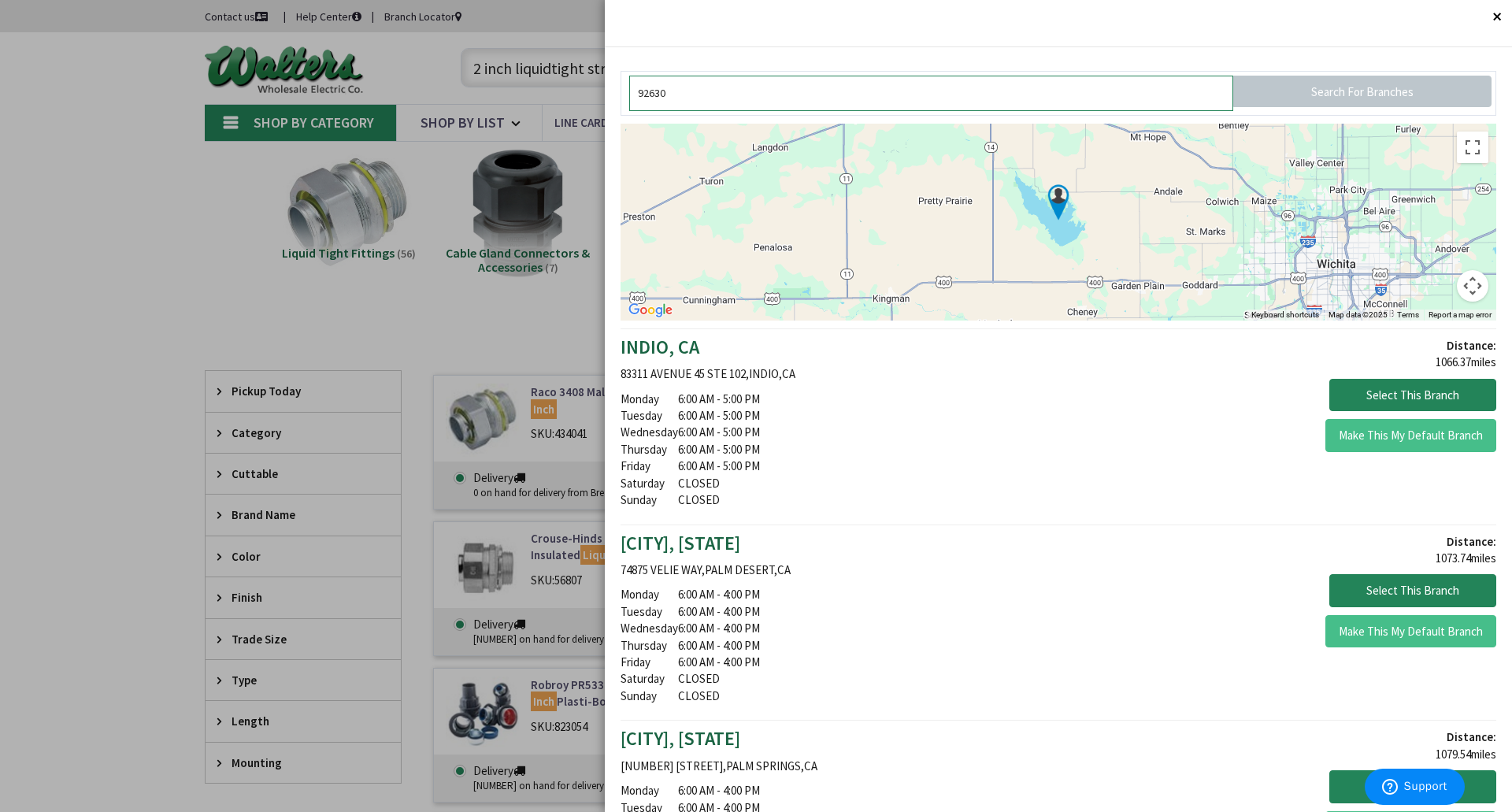 type on "92630" 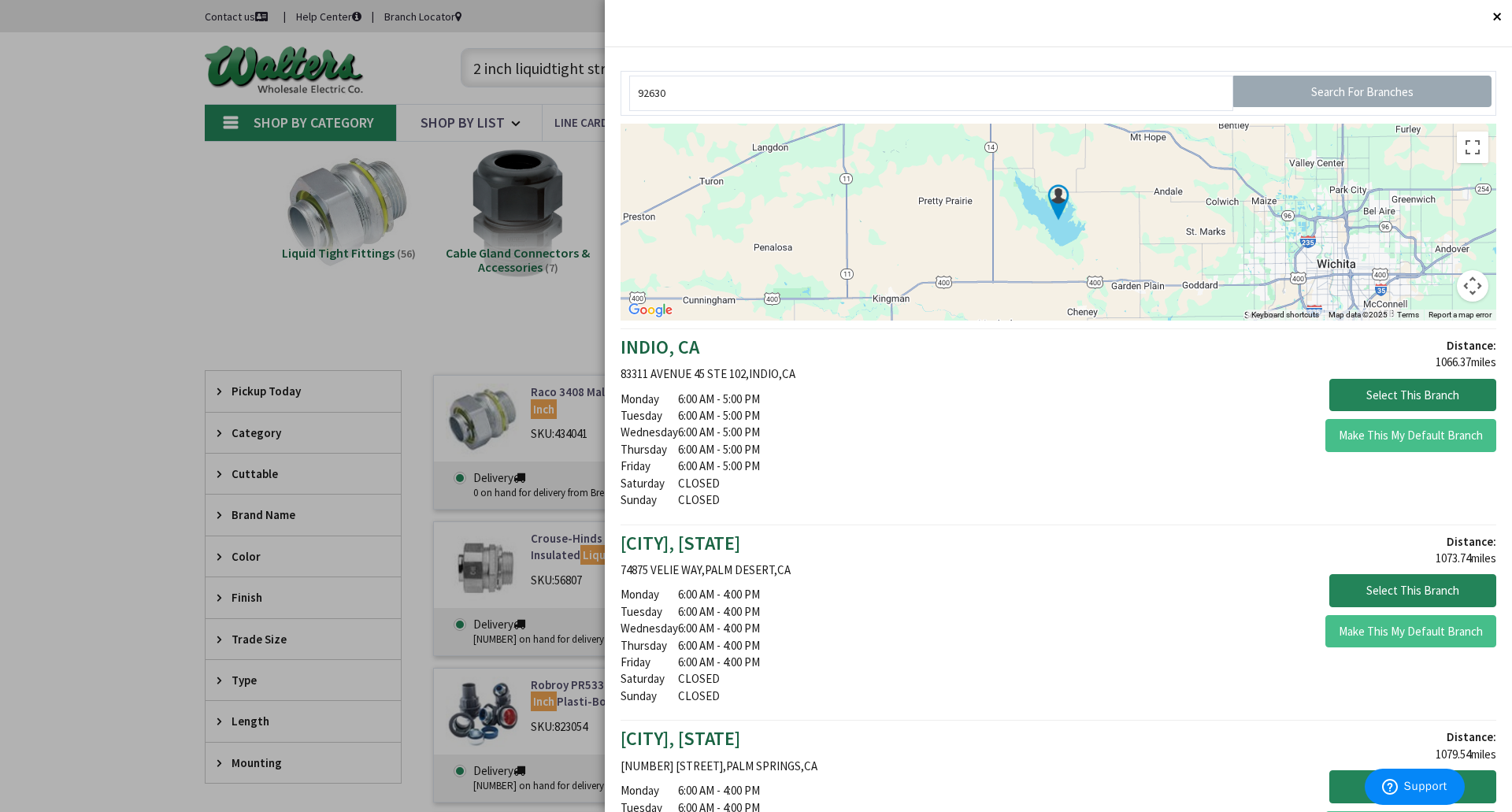 click on "Search For Branches" at bounding box center [1362, 91] 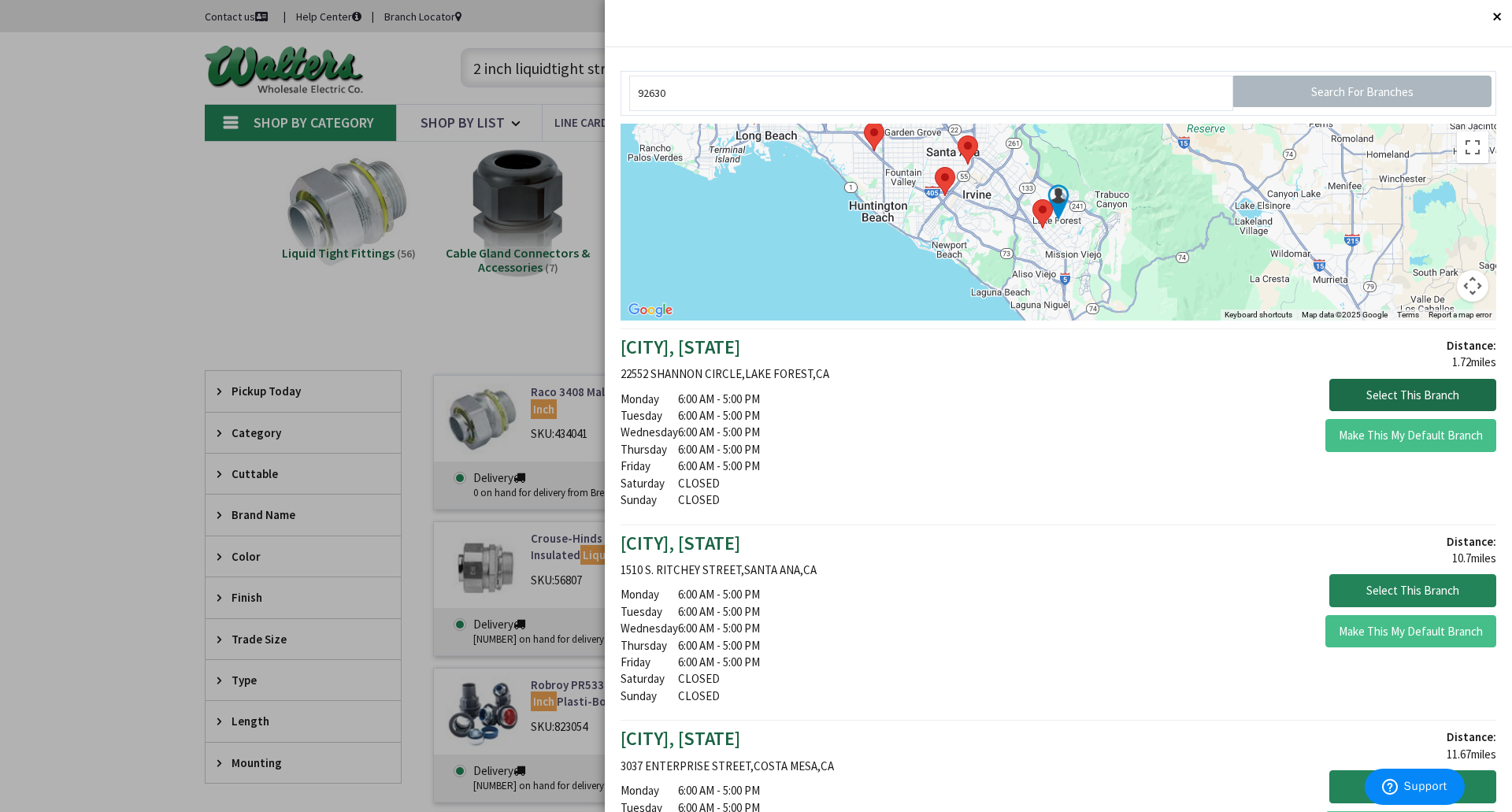 click on "Select This Branch" at bounding box center (1413, 395) 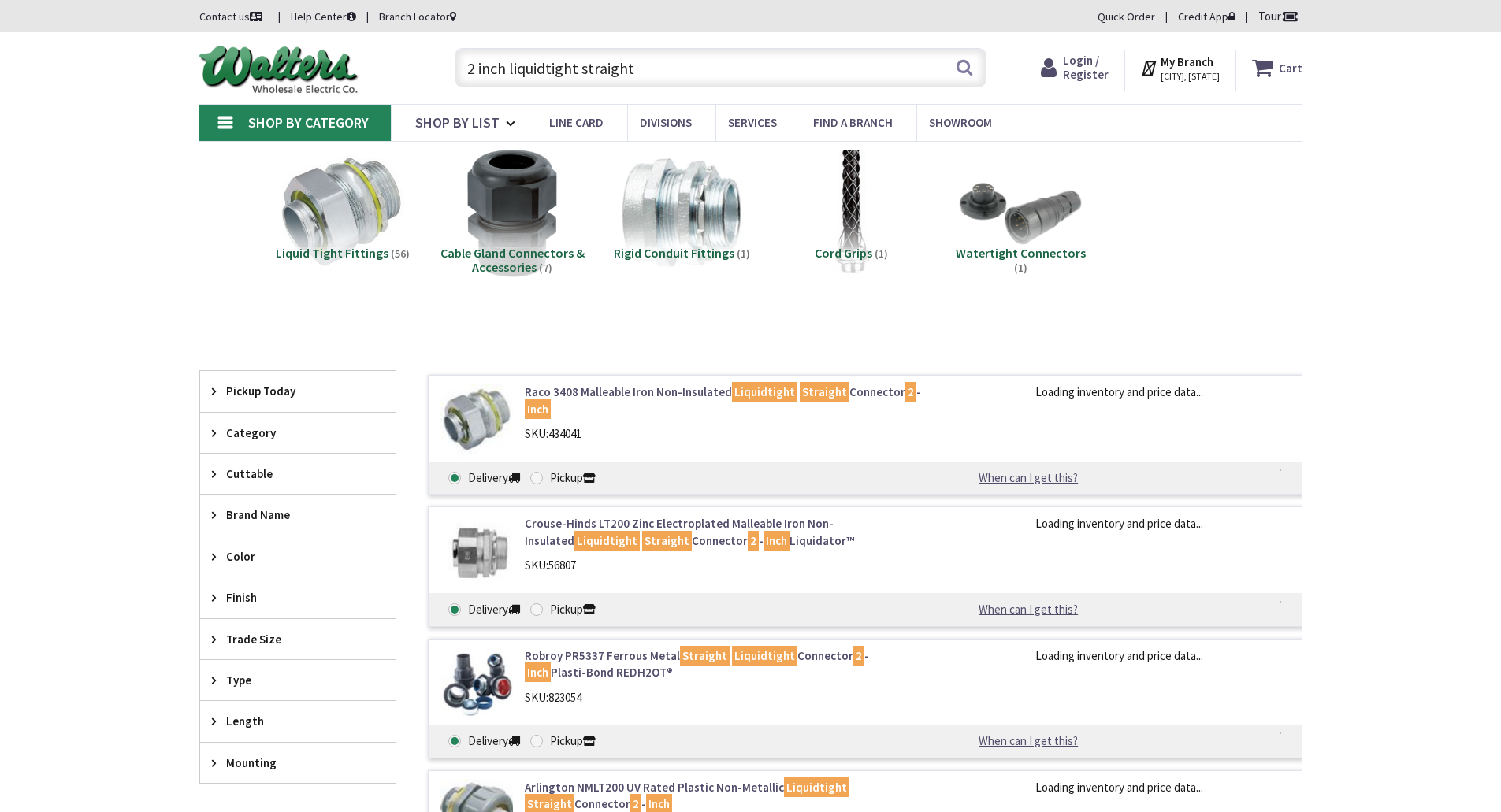scroll, scrollTop: 0, scrollLeft: 0, axis: both 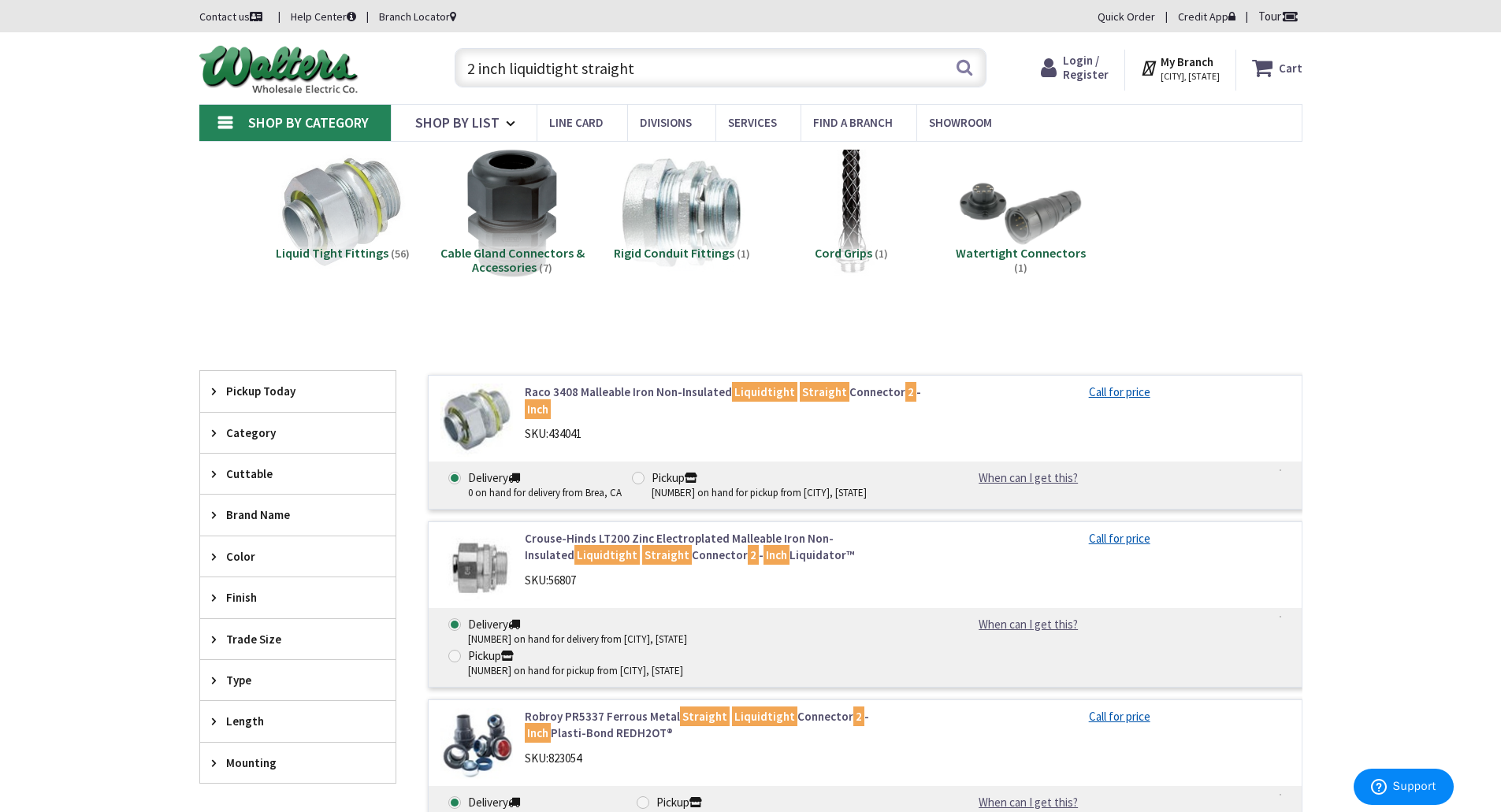 click on "Raco 3408 Malleable Iron Non-Insulated  Liquidtight   Straight  Connector  2 - Inch" at bounding box center (725, 400) 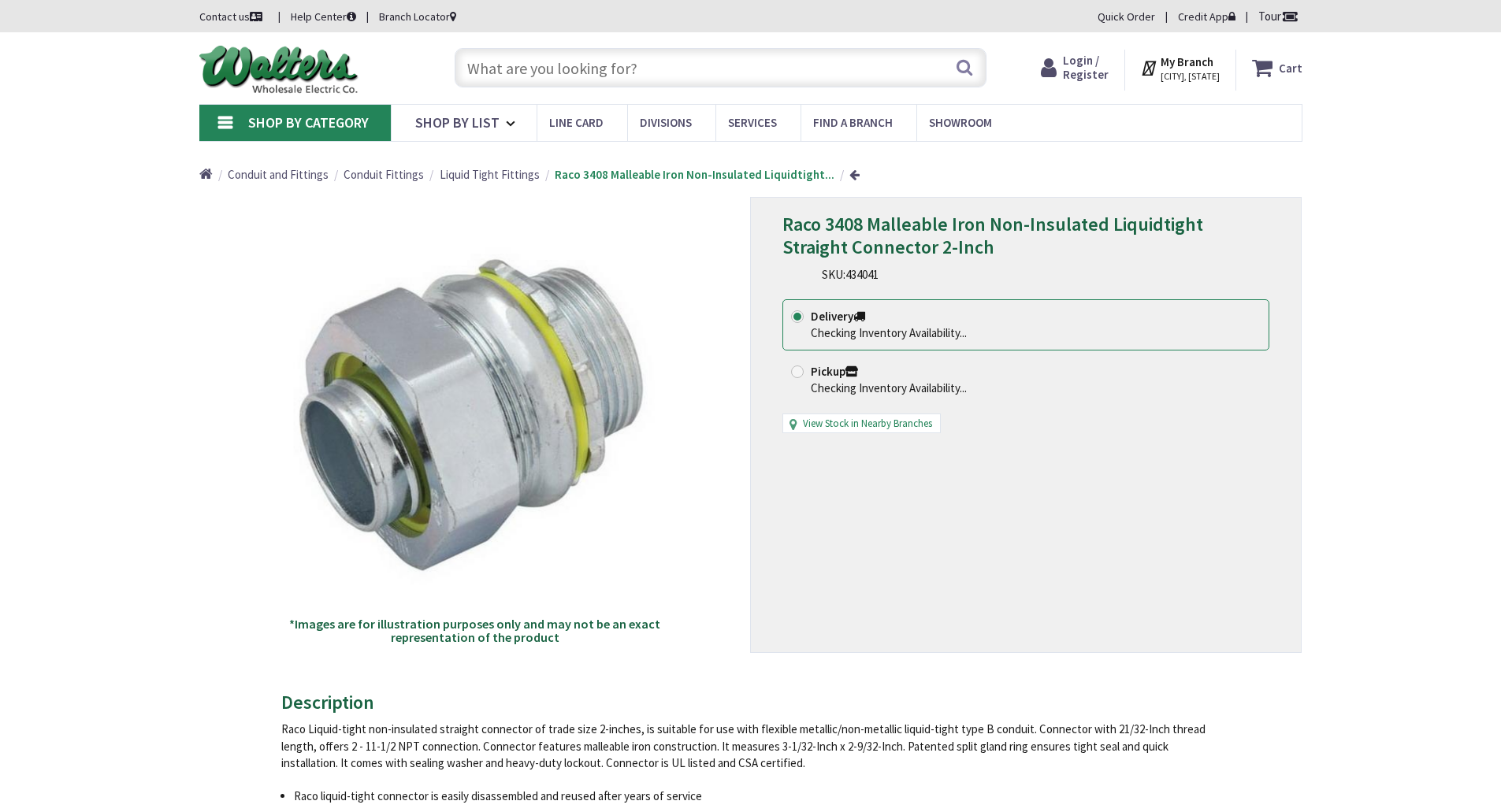 scroll, scrollTop: 0, scrollLeft: 0, axis: both 